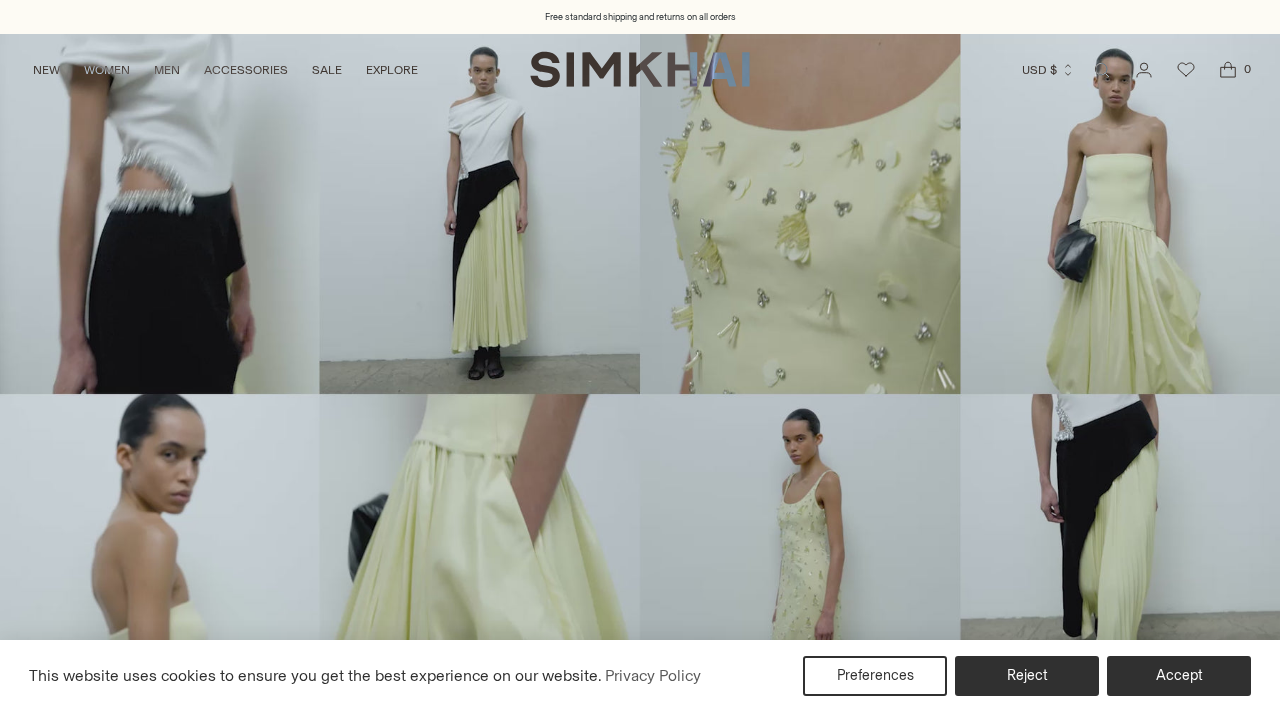 scroll, scrollTop: 0, scrollLeft: 0, axis: both 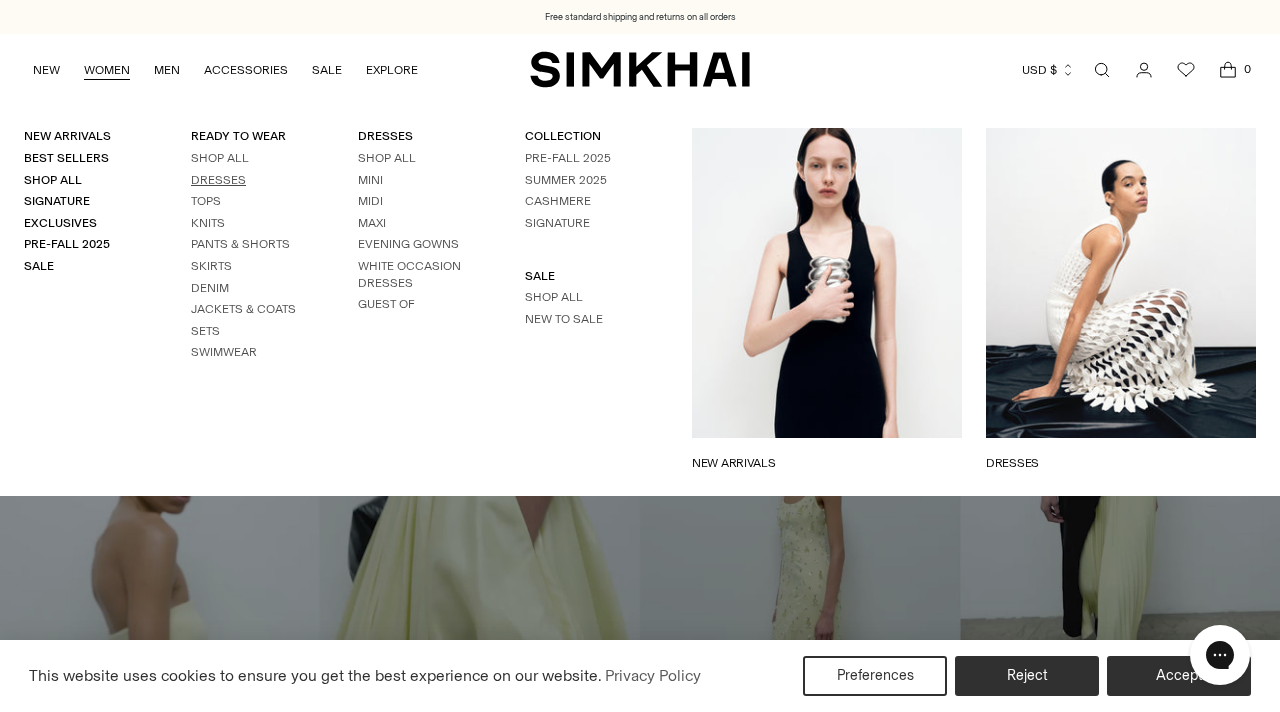 click on "Dresses" at bounding box center [218, 180] 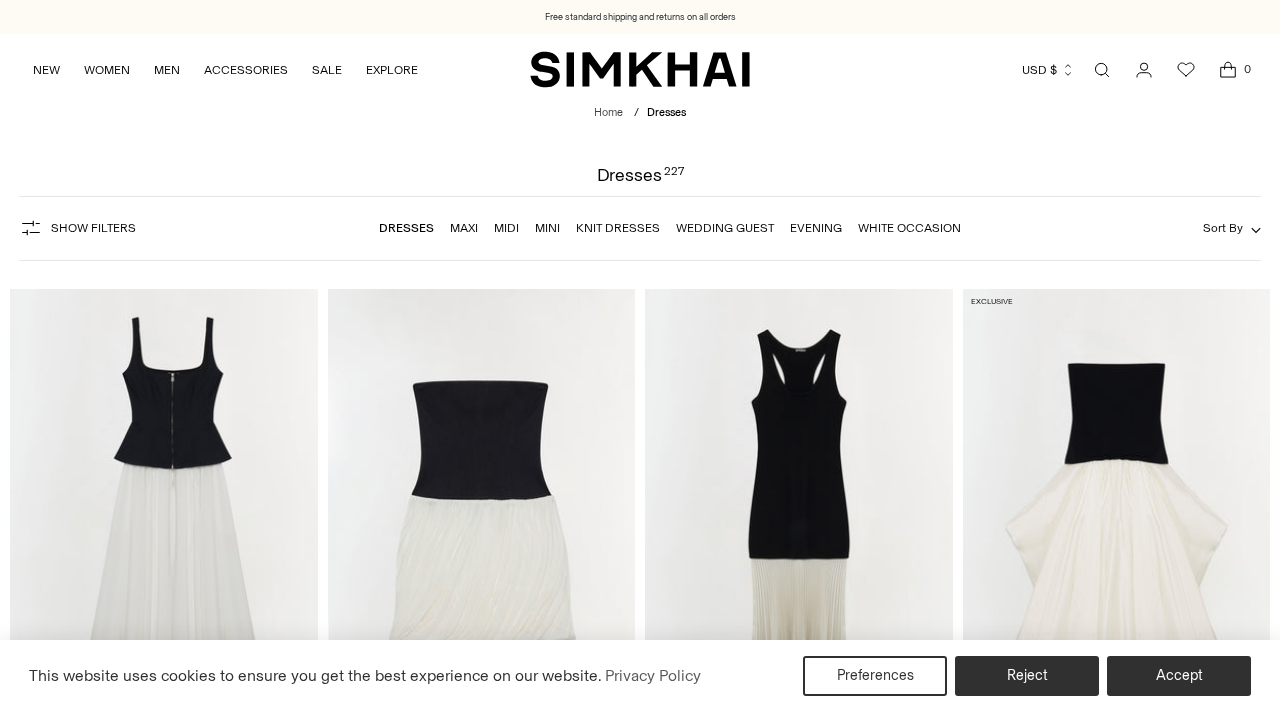scroll, scrollTop: 0, scrollLeft: 0, axis: both 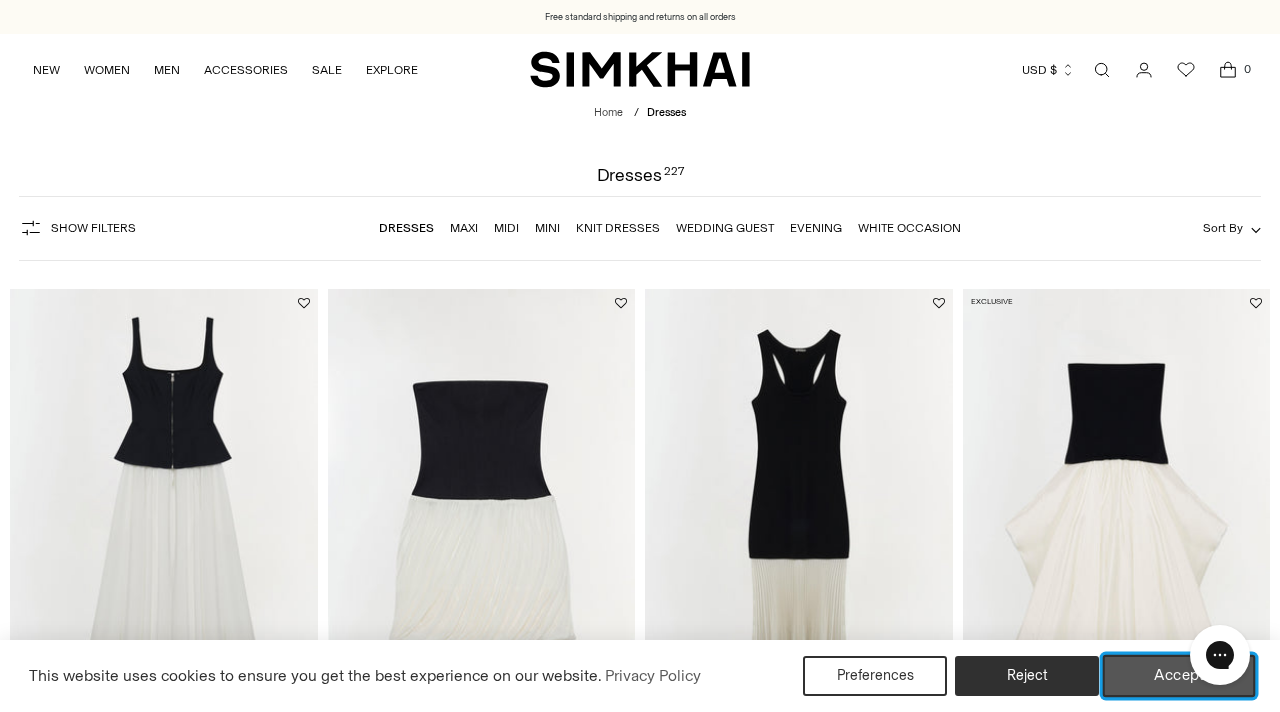 click on "Accept" at bounding box center [1179, 676] 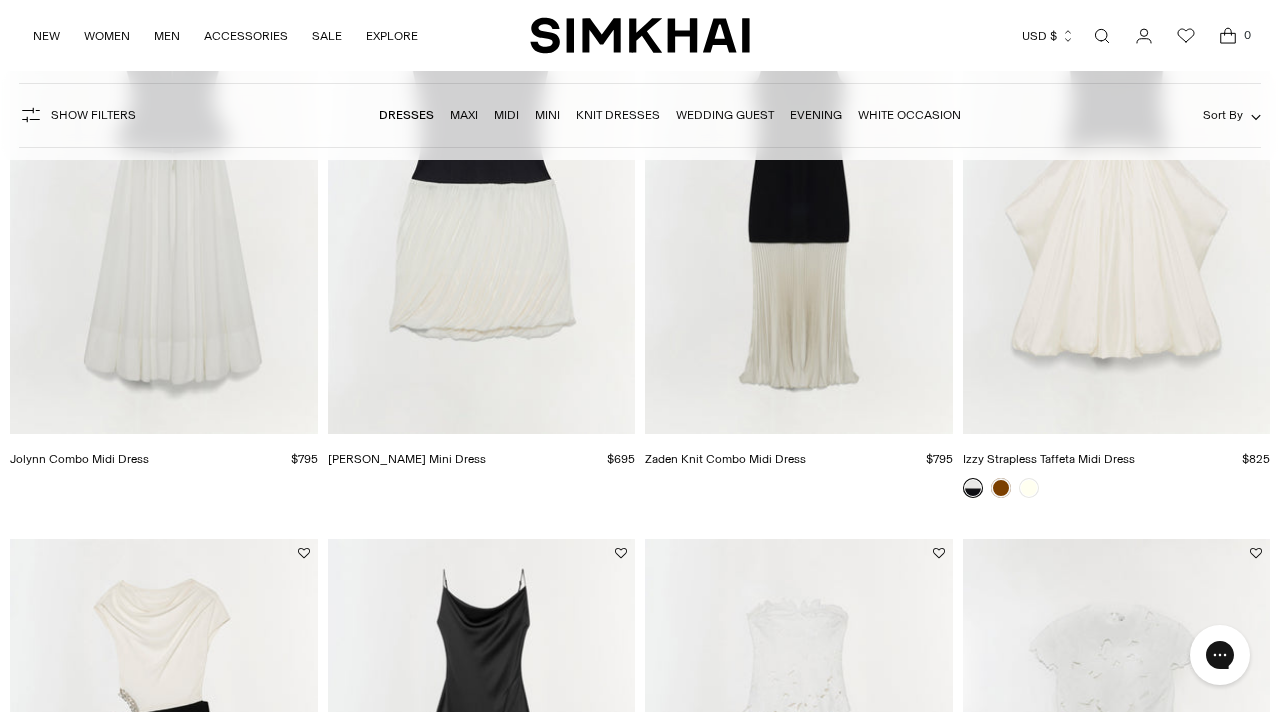 scroll, scrollTop: 0, scrollLeft: 0, axis: both 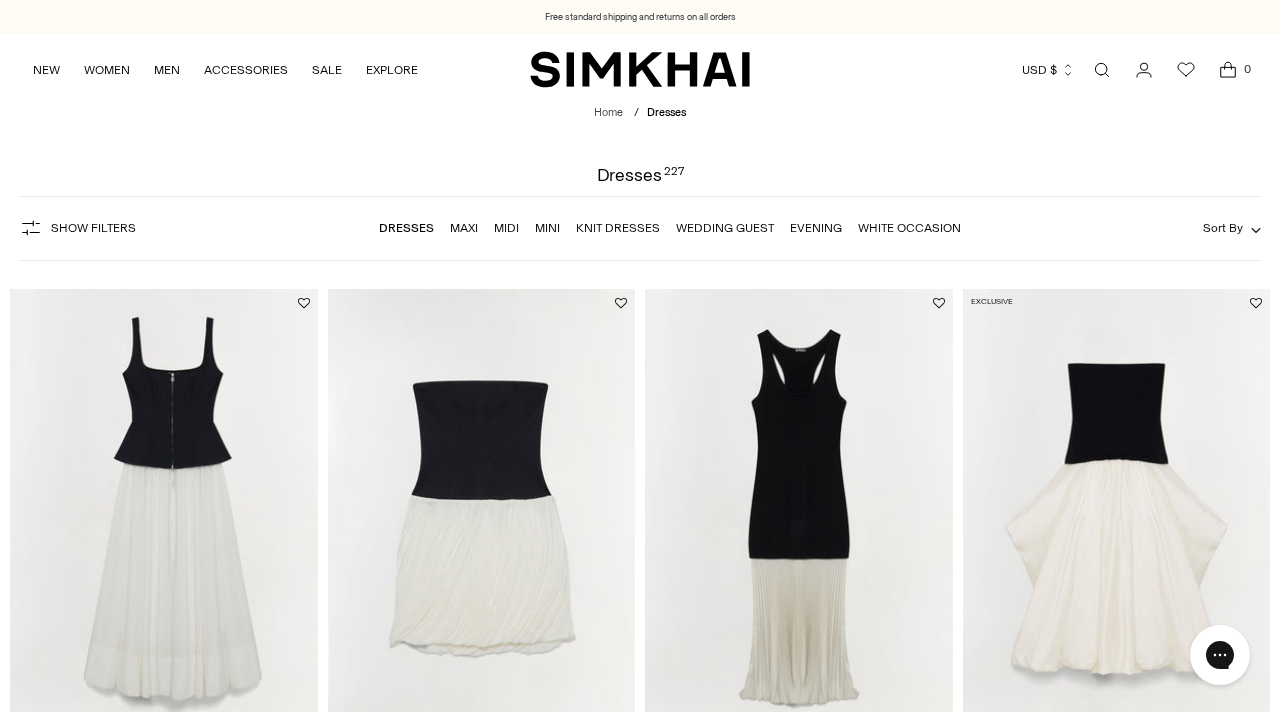 click on "Show Filters" at bounding box center [77, 228] 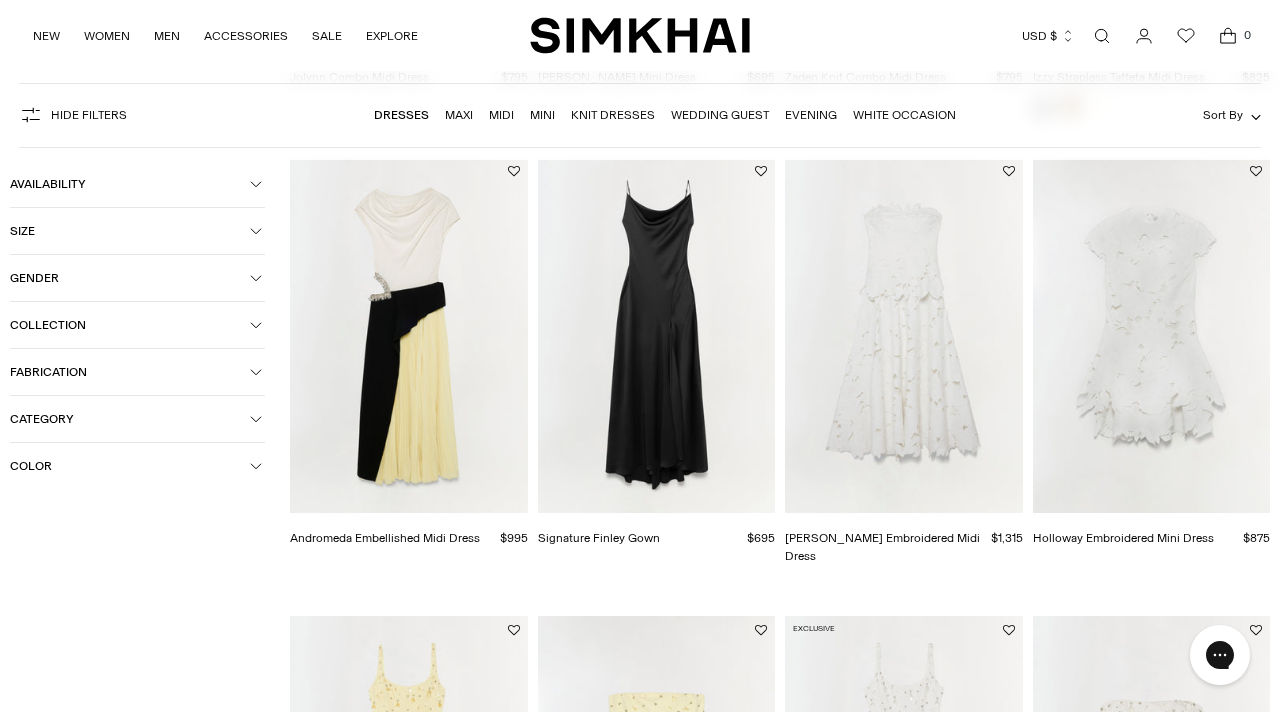 scroll, scrollTop: 600, scrollLeft: 0, axis: vertical 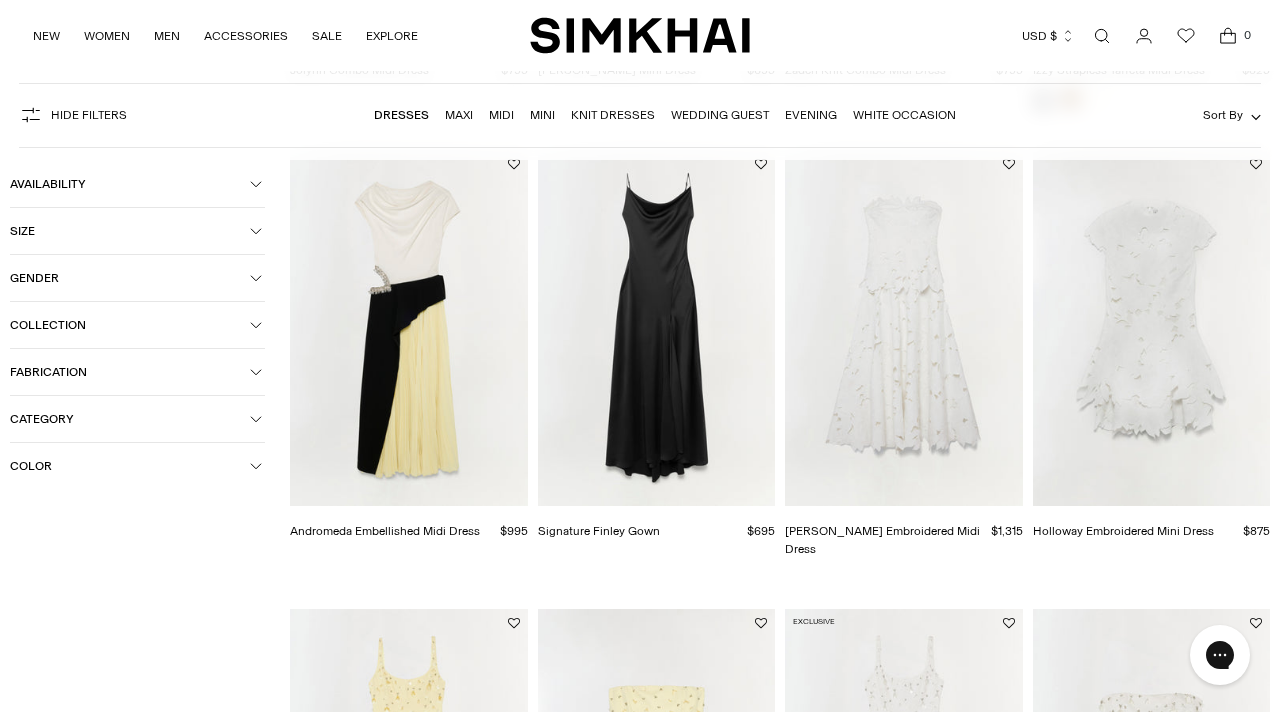 click at bounding box center [0, 0] 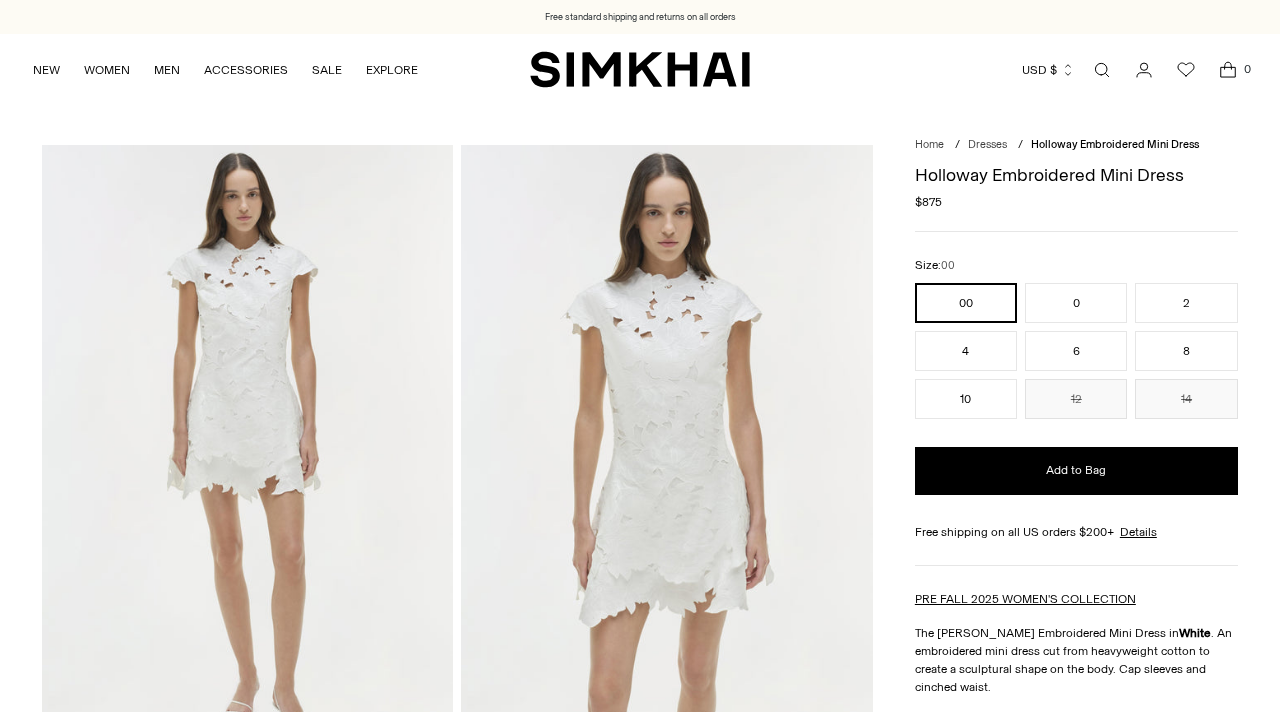 scroll, scrollTop: 0, scrollLeft: 0, axis: both 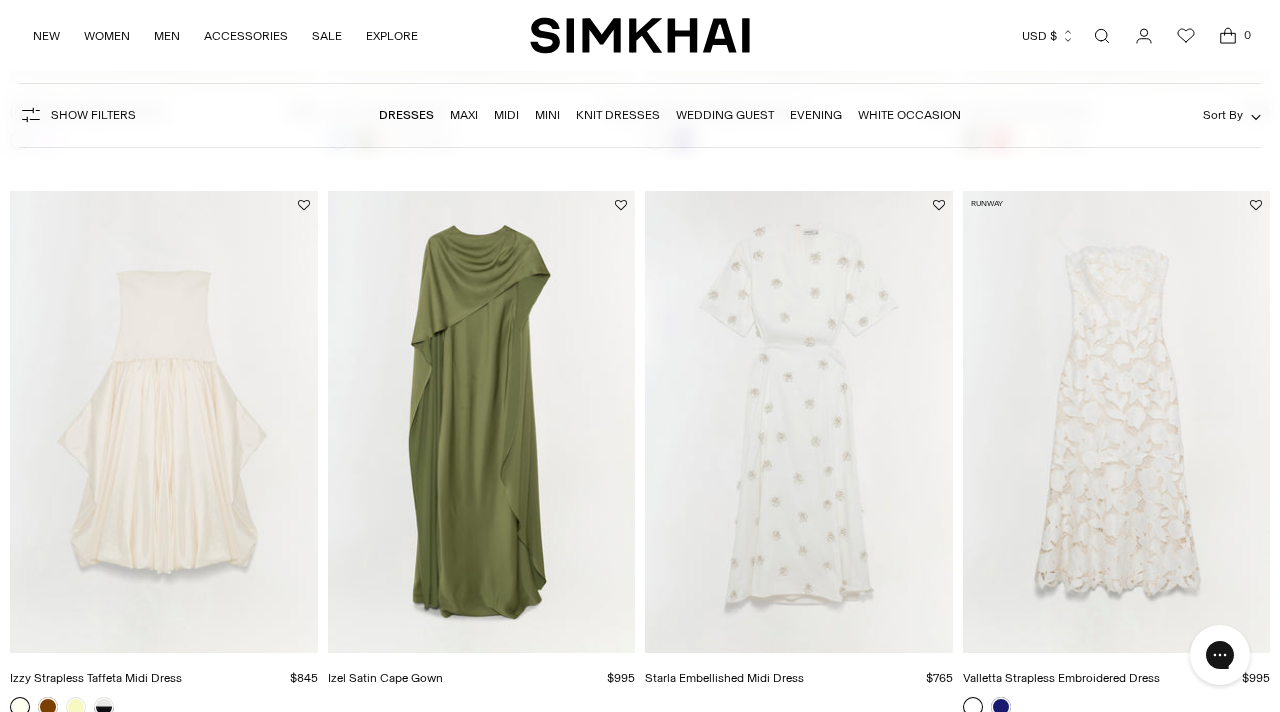 click at bounding box center [0, 0] 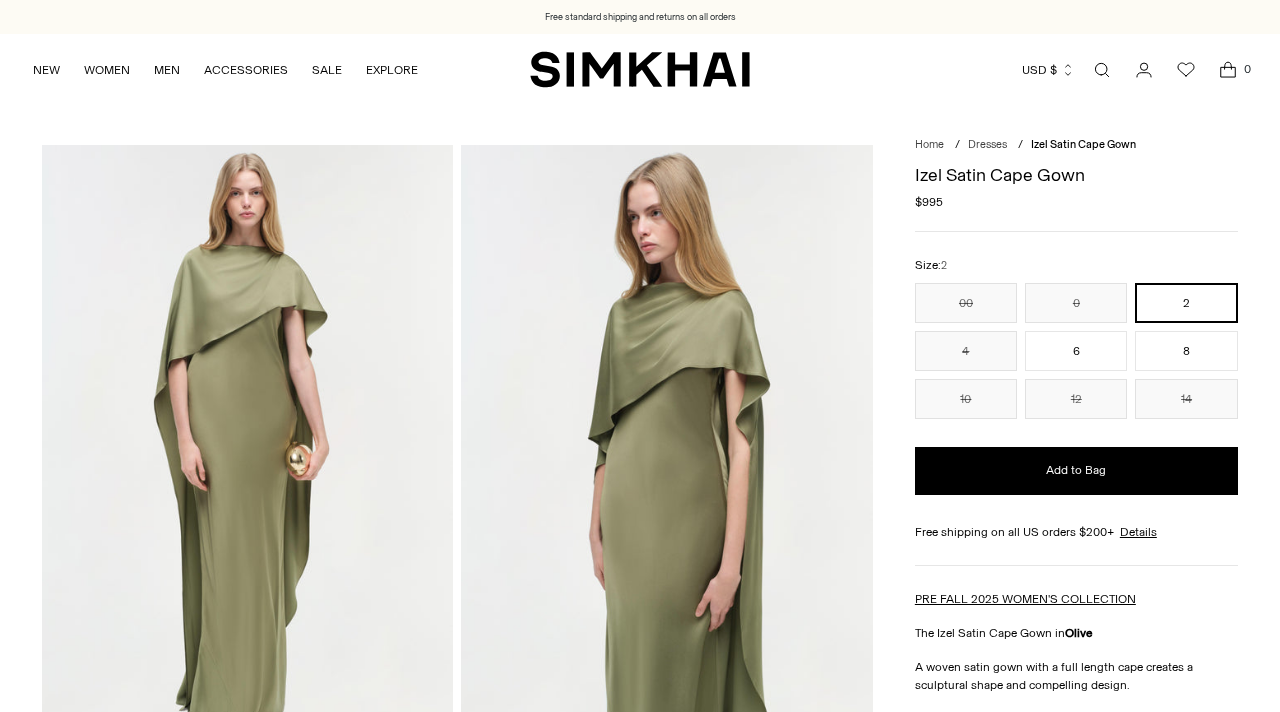 scroll, scrollTop: 0, scrollLeft: 0, axis: both 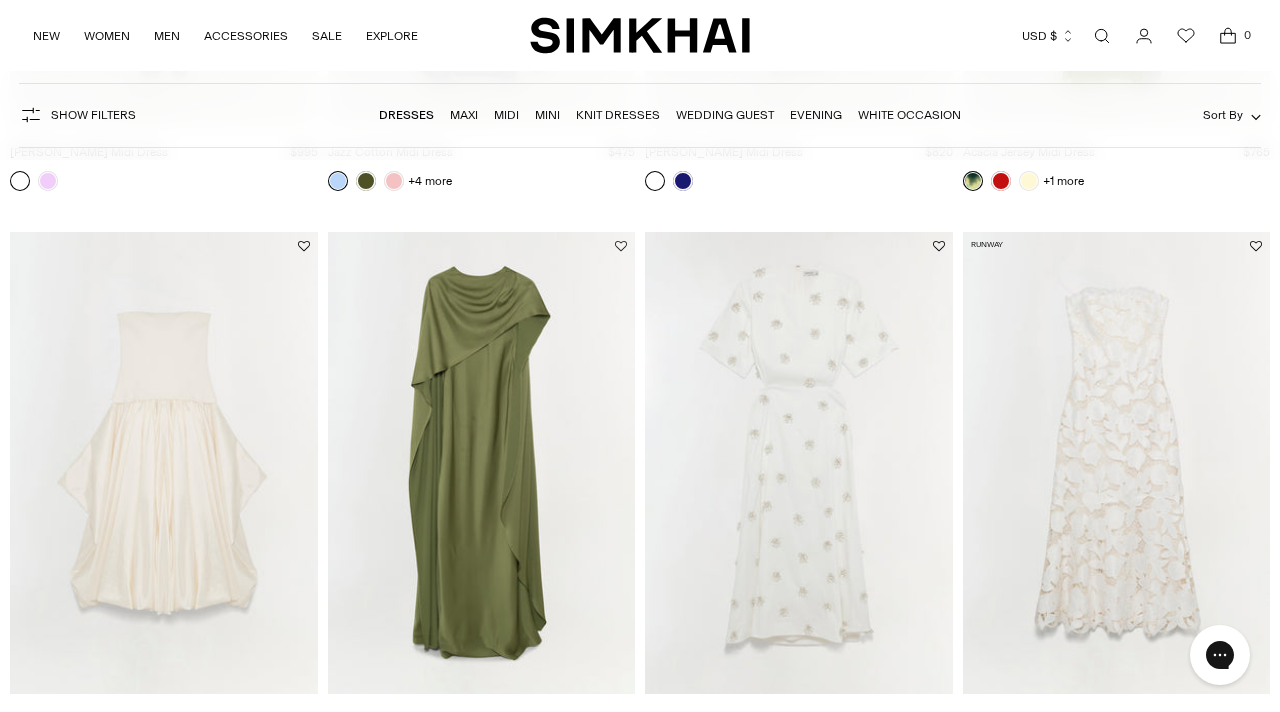 click at bounding box center [621, 246] 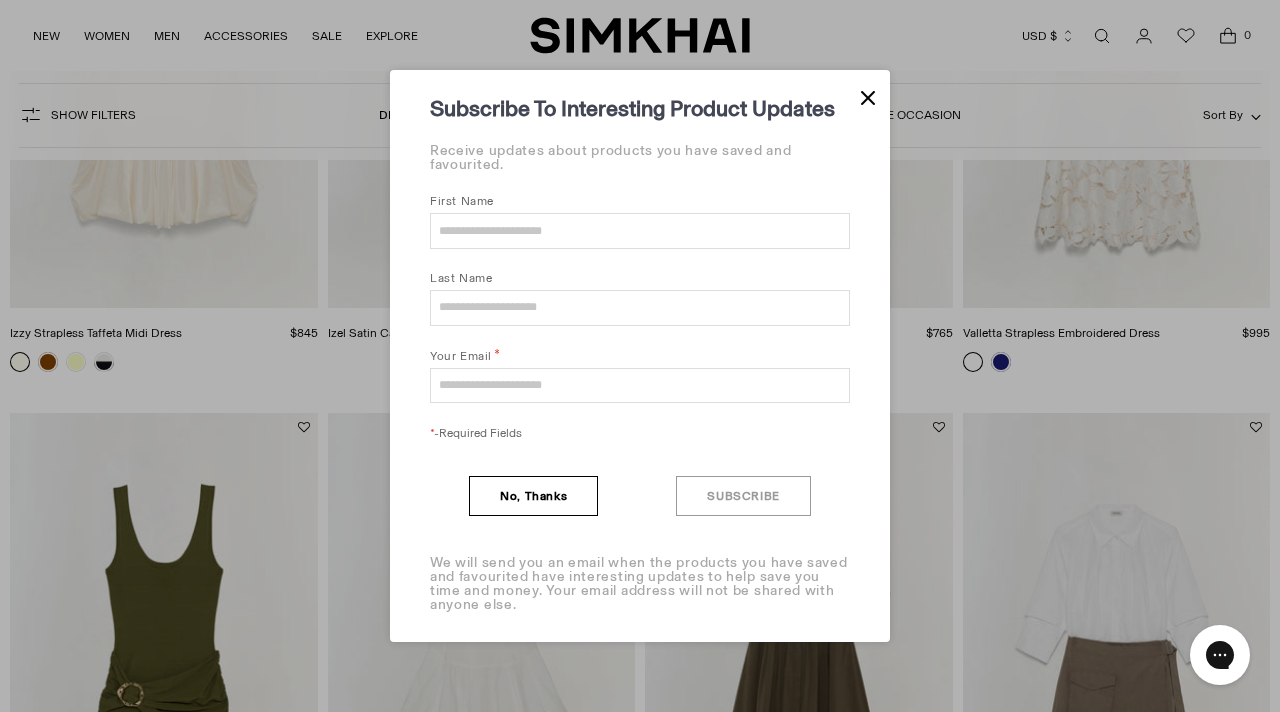 scroll, scrollTop: 3798, scrollLeft: 0, axis: vertical 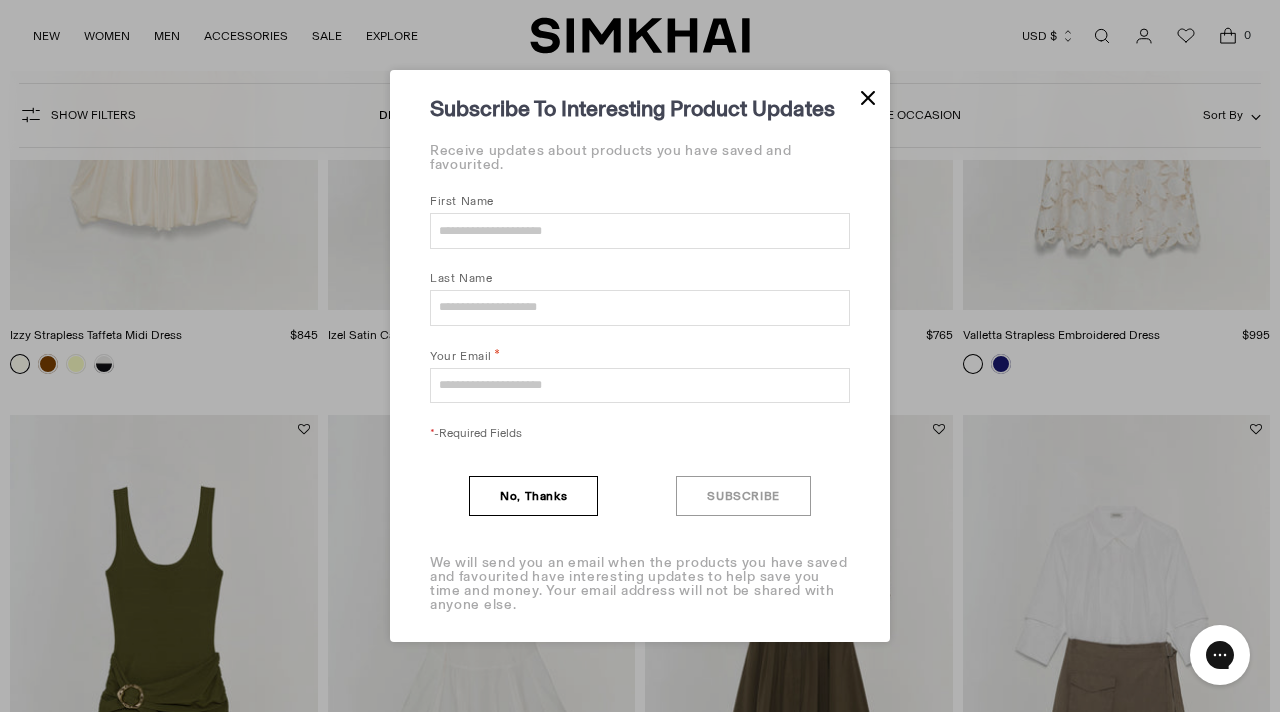 click at bounding box center (868, 96) 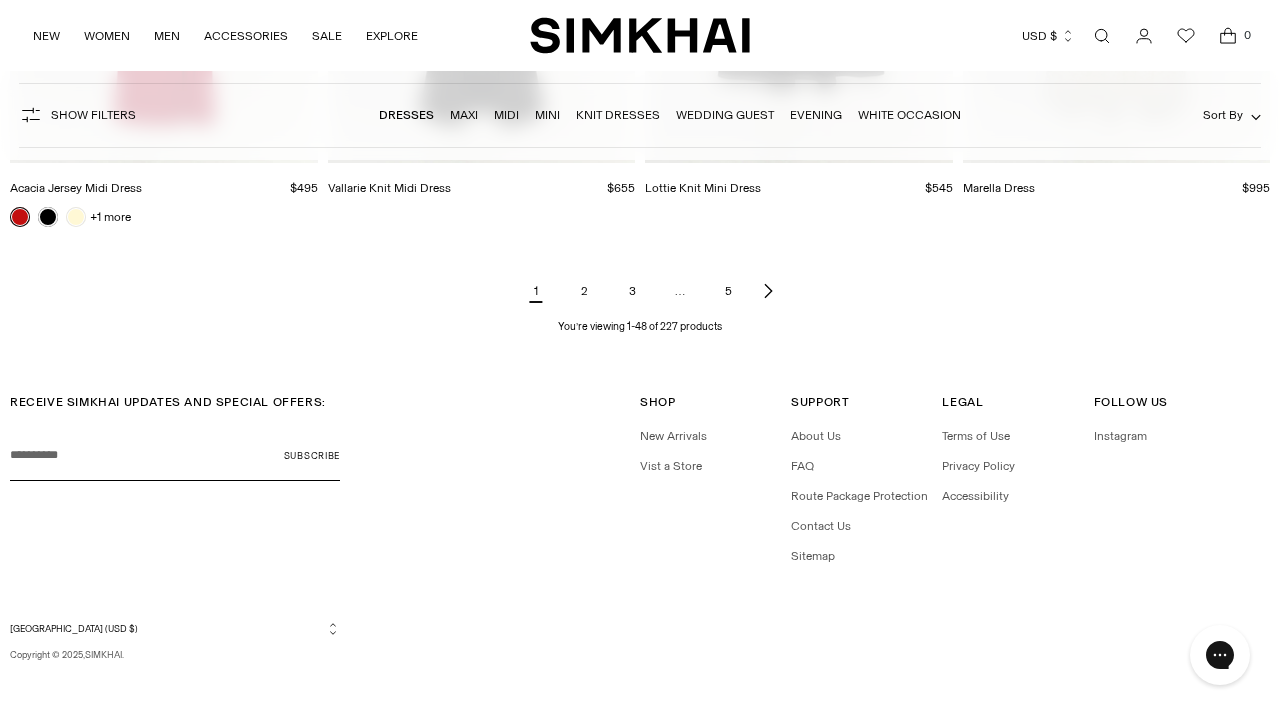 scroll, scrollTop: 6771, scrollLeft: 0, axis: vertical 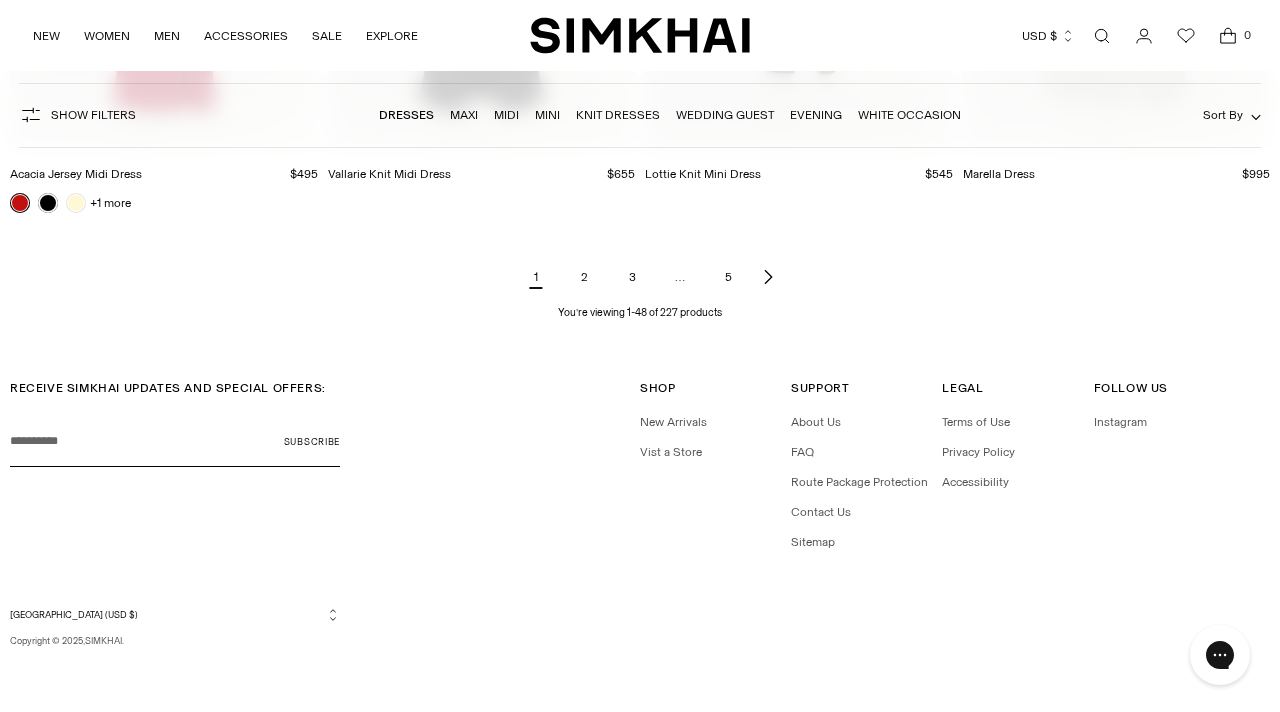 click on "2" at bounding box center (584, 277) 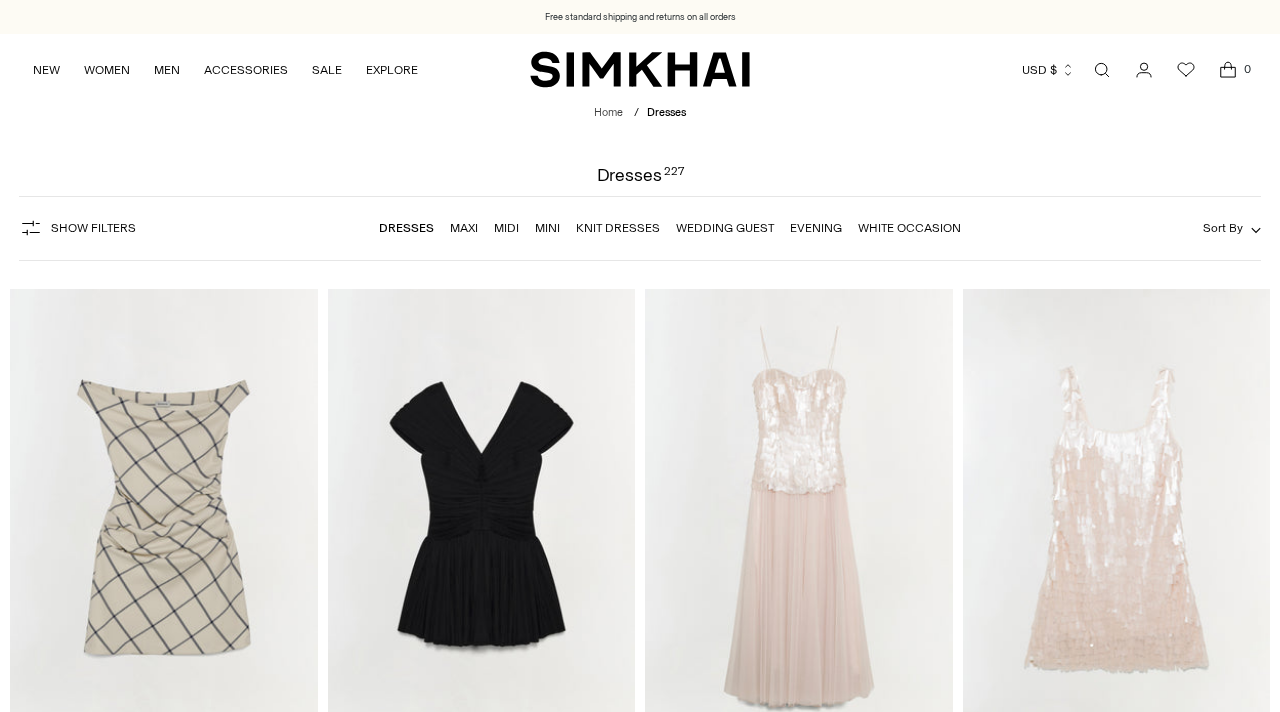 scroll, scrollTop: 0, scrollLeft: 0, axis: both 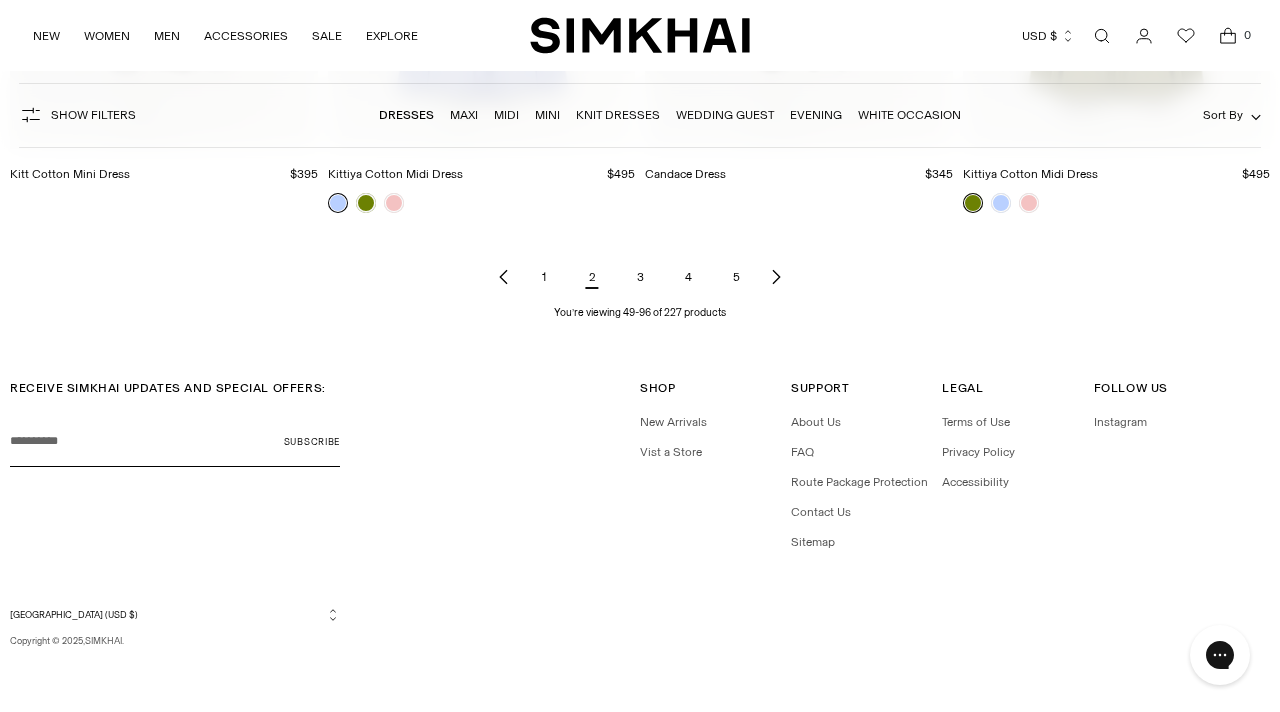 click on "3" at bounding box center [640, 277] 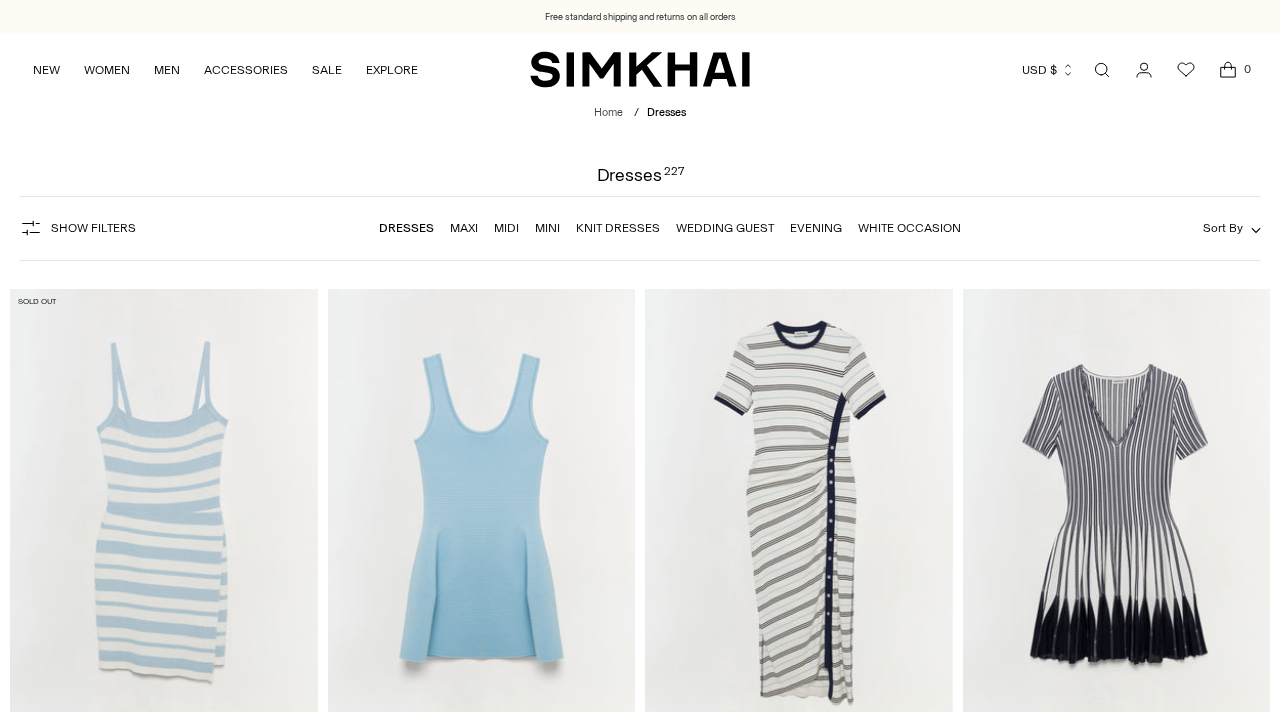 scroll, scrollTop: 0, scrollLeft: 0, axis: both 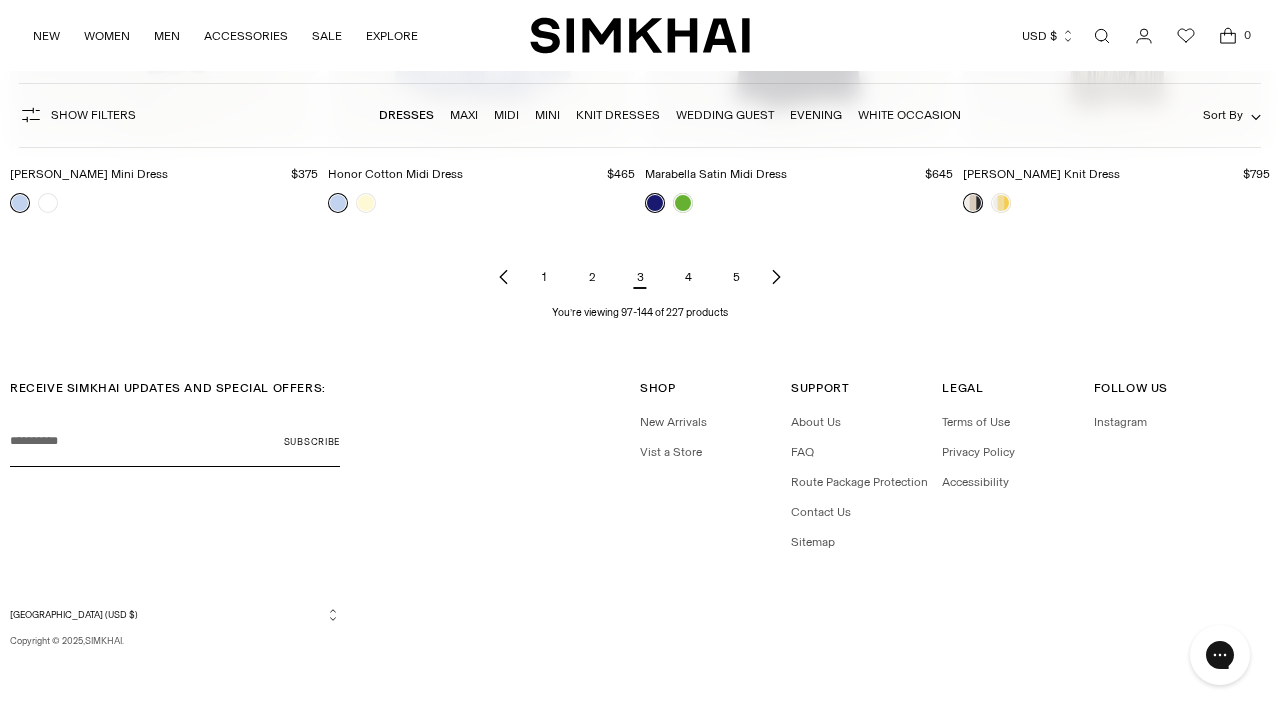 click on "4" at bounding box center [688, 277] 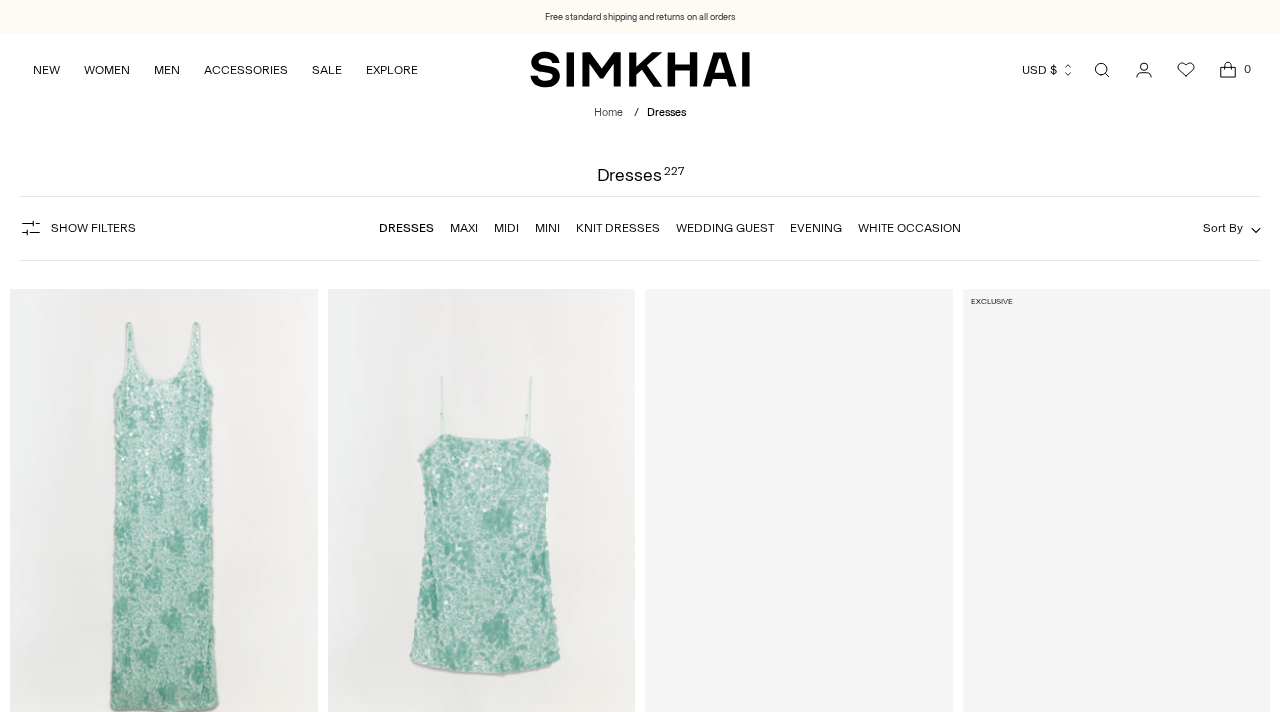 scroll, scrollTop: 0, scrollLeft: 0, axis: both 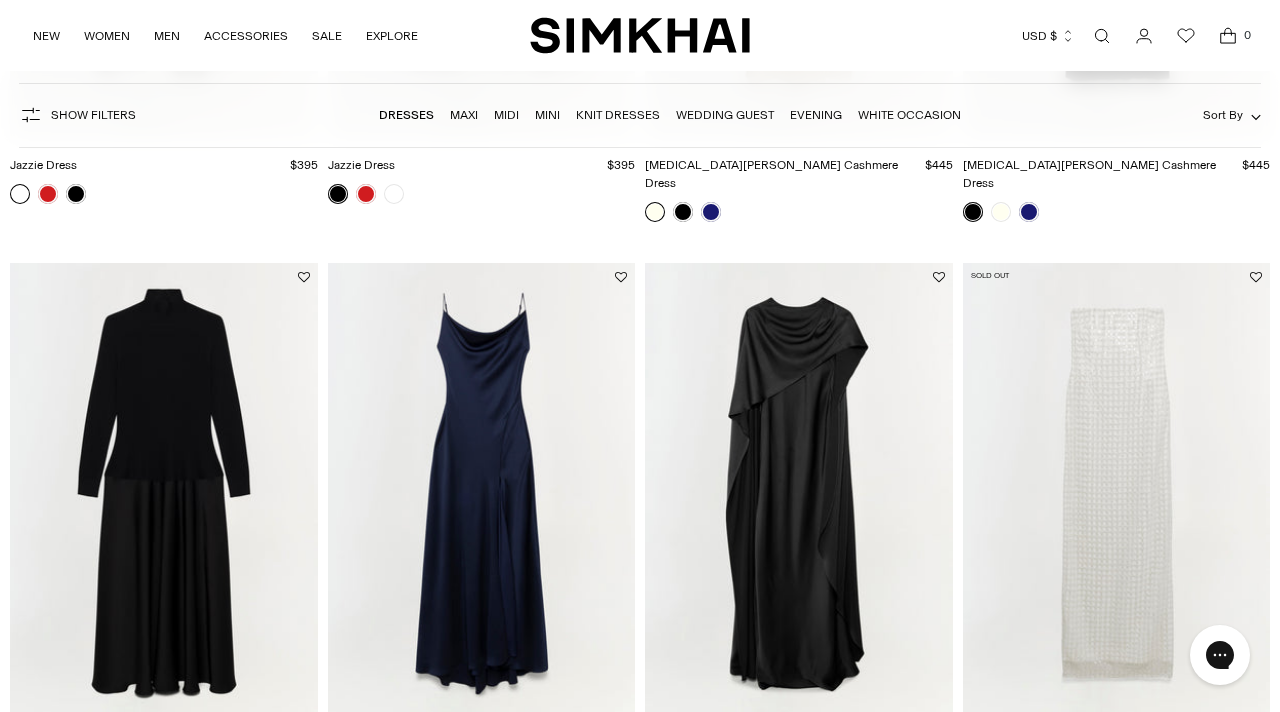 click at bounding box center [0, 0] 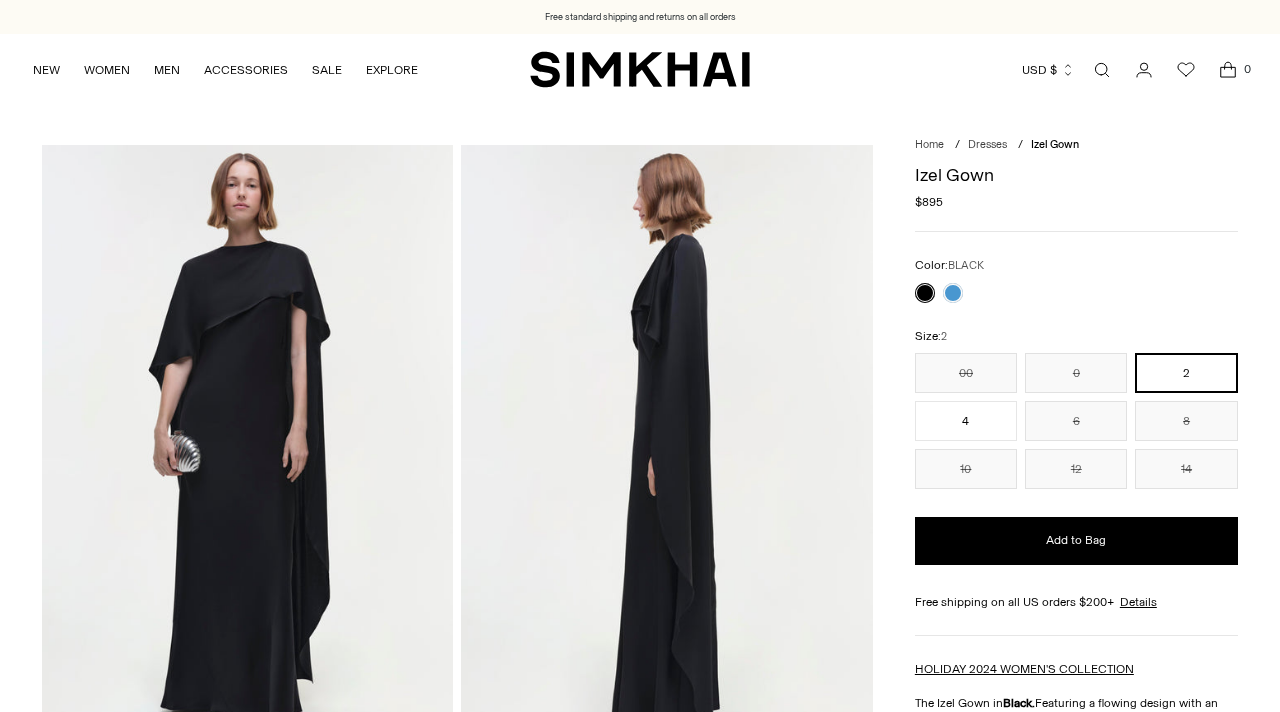 scroll, scrollTop: 0, scrollLeft: 0, axis: both 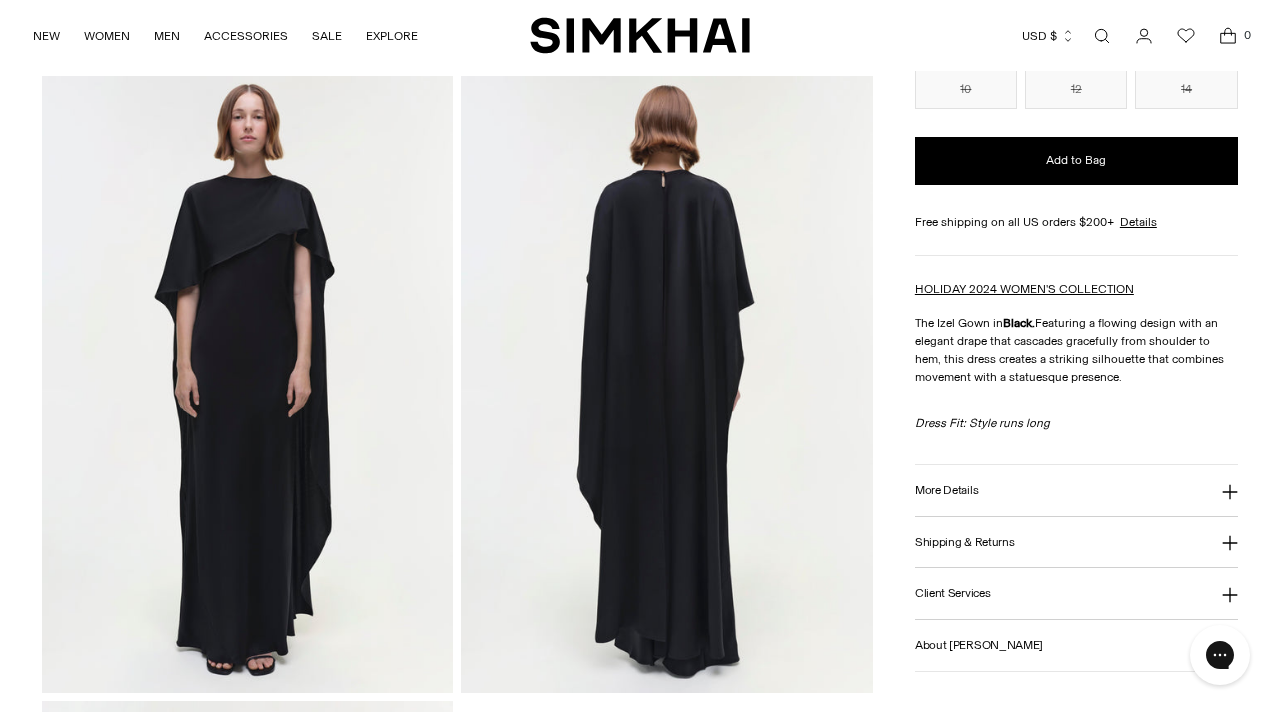 click 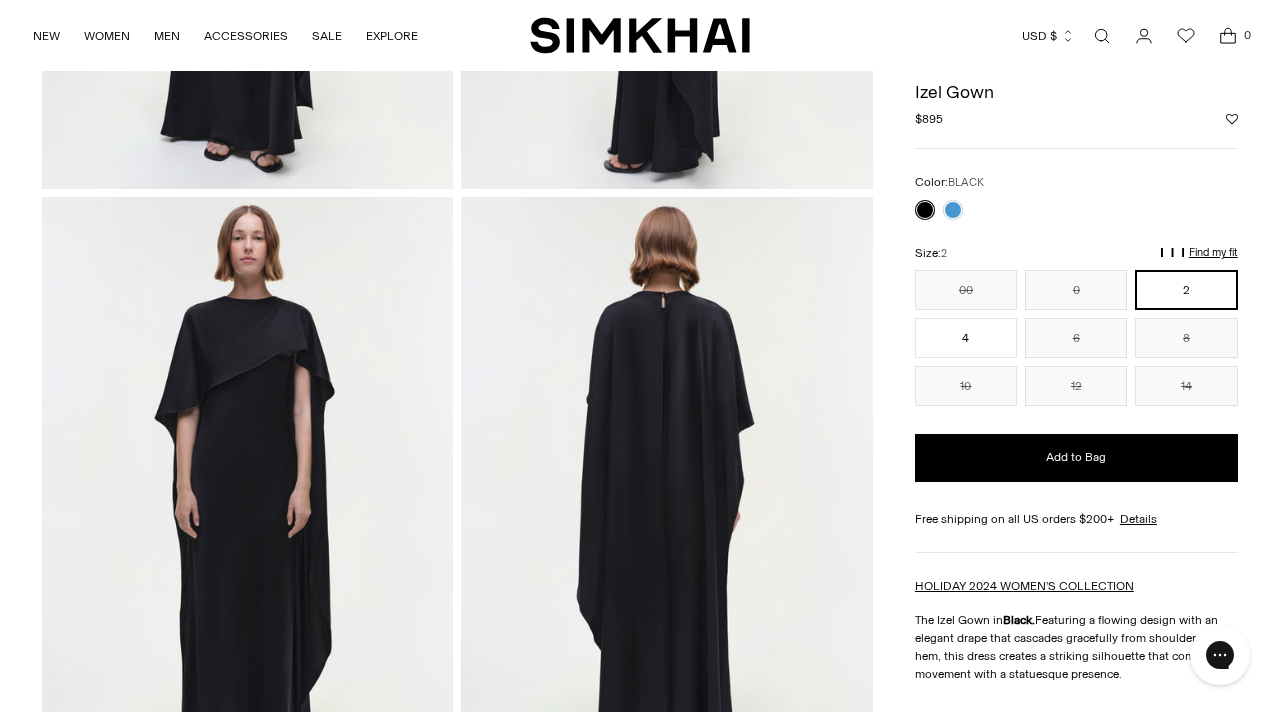 scroll, scrollTop: 572, scrollLeft: 0, axis: vertical 